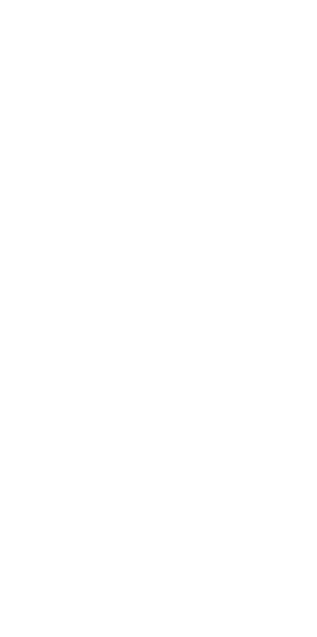 scroll, scrollTop: 0, scrollLeft: 0, axis: both 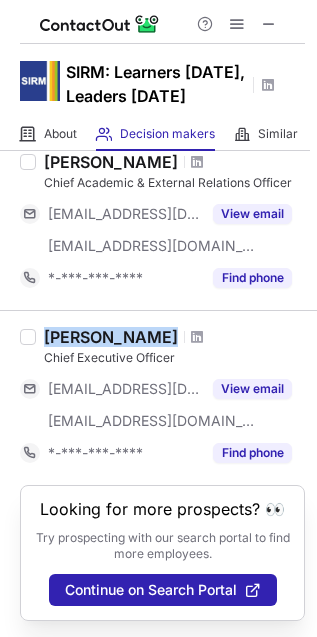 drag, startPoint x: 148, startPoint y: 323, endPoint x: 43, endPoint y: 323, distance: 105 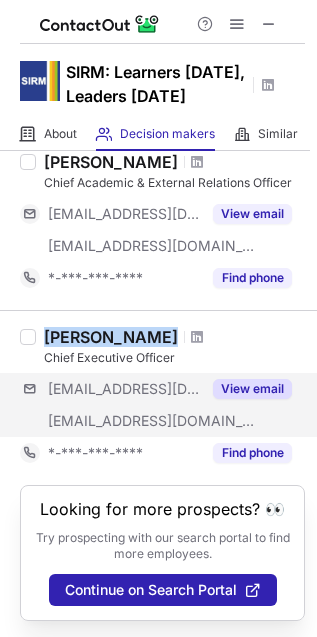 copy on "[PERSON_NAME]" 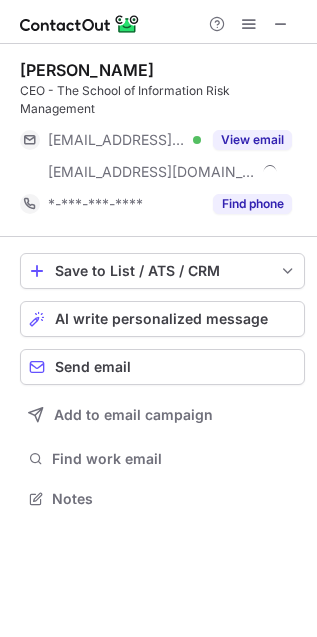 scroll, scrollTop: 11, scrollLeft: 10, axis: both 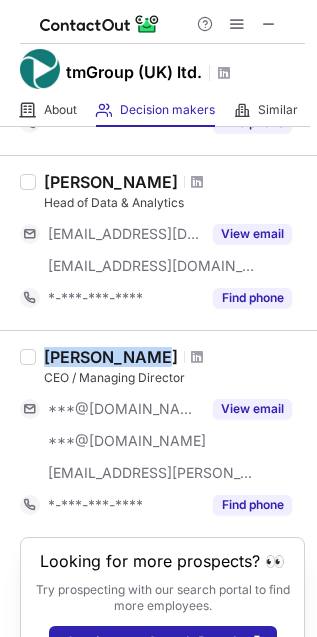 drag, startPoint x: 161, startPoint y: 355, endPoint x: 44, endPoint y: 347, distance: 117.273186 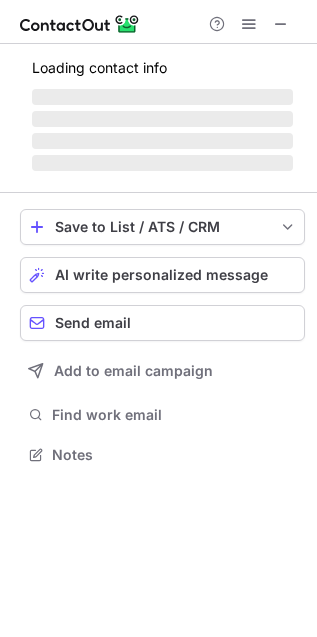 scroll, scrollTop: 11, scrollLeft: 10, axis: both 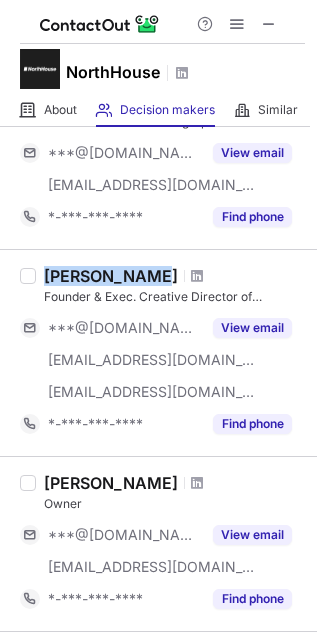 drag, startPoint x: 150, startPoint y: 272, endPoint x: 40, endPoint y: 268, distance: 110.0727 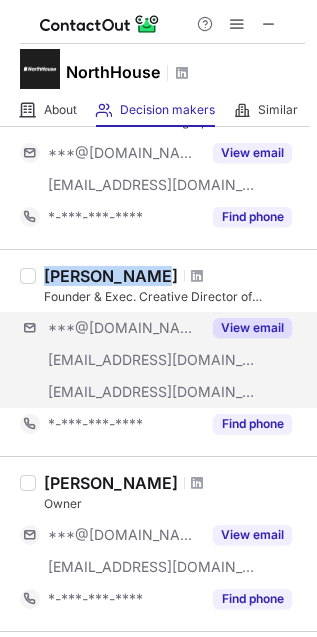copy on "[PERSON_NAME]" 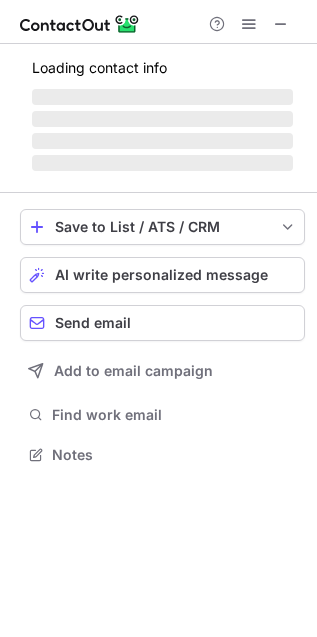 scroll, scrollTop: 11, scrollLeft: 10, axis: both 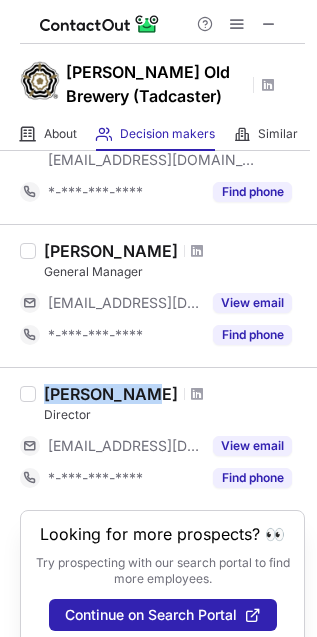 drag, startPoint x: 136, startPoint y: 395, endPoint x: 43, endPoint y: 403, distance: 93.34345 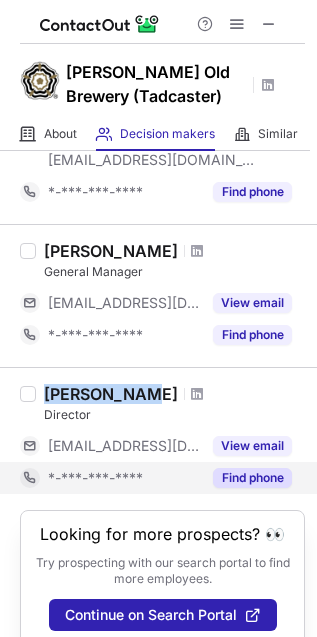 copy on "Mark Butler" 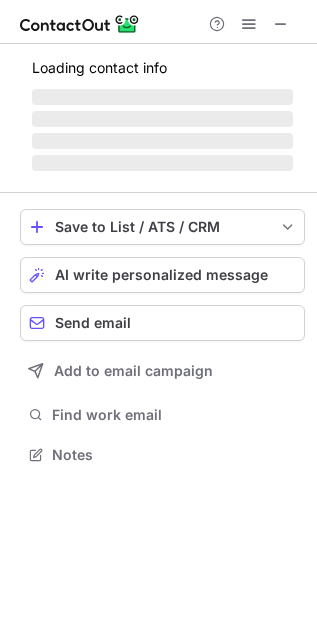 scroll, scrollTop: 11, scrollLeft: 10, axis: both 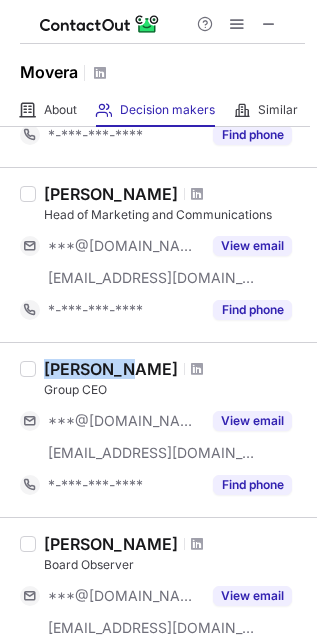 drag, startPoint x: 116, startPoint y: 363, endPoint x: 42, endPoint y: 365, distance: 74.02702 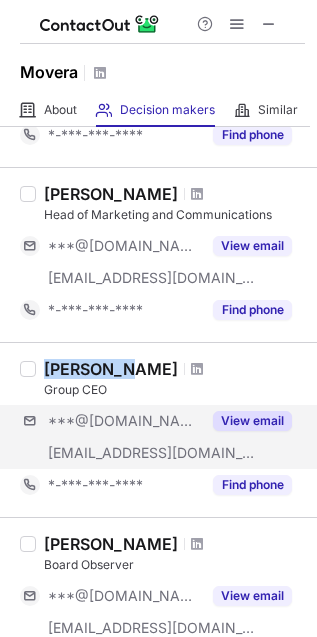 copy on "Nick Hale" 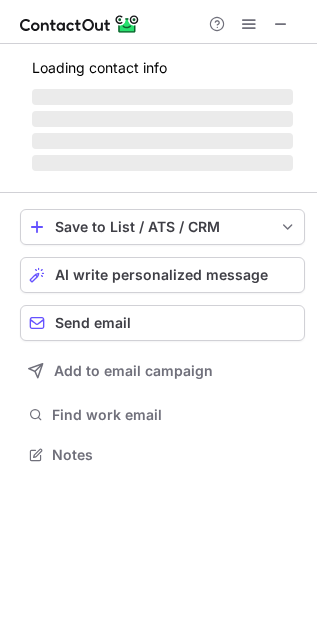 scroll, scrollTop: 11, scrollLeft: 10, axis: both 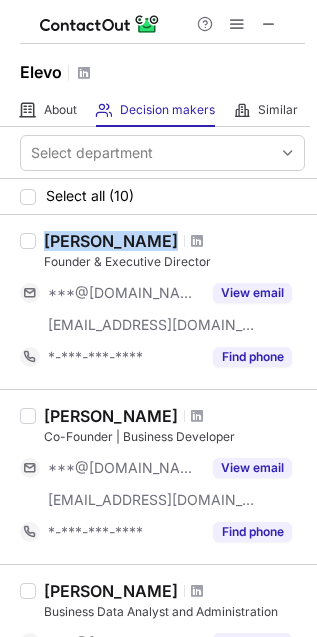 drag, startPoint x: 136, startPoint y: 242, endPoint x: 43, endPoint y: 234, distance: 93.34345 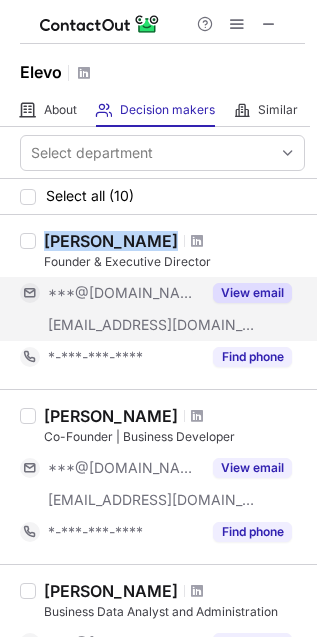 copy on "Luca Salani" 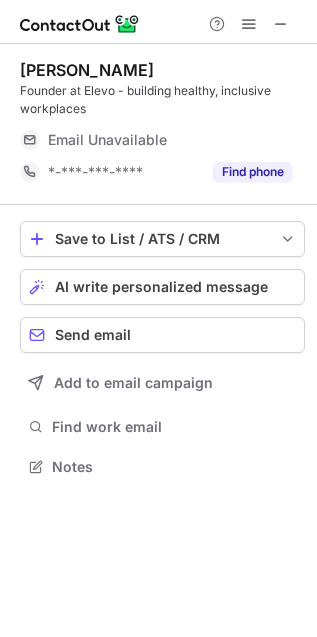 scroll, scrollTop: 11, scrollLeft: 10, axis: both 